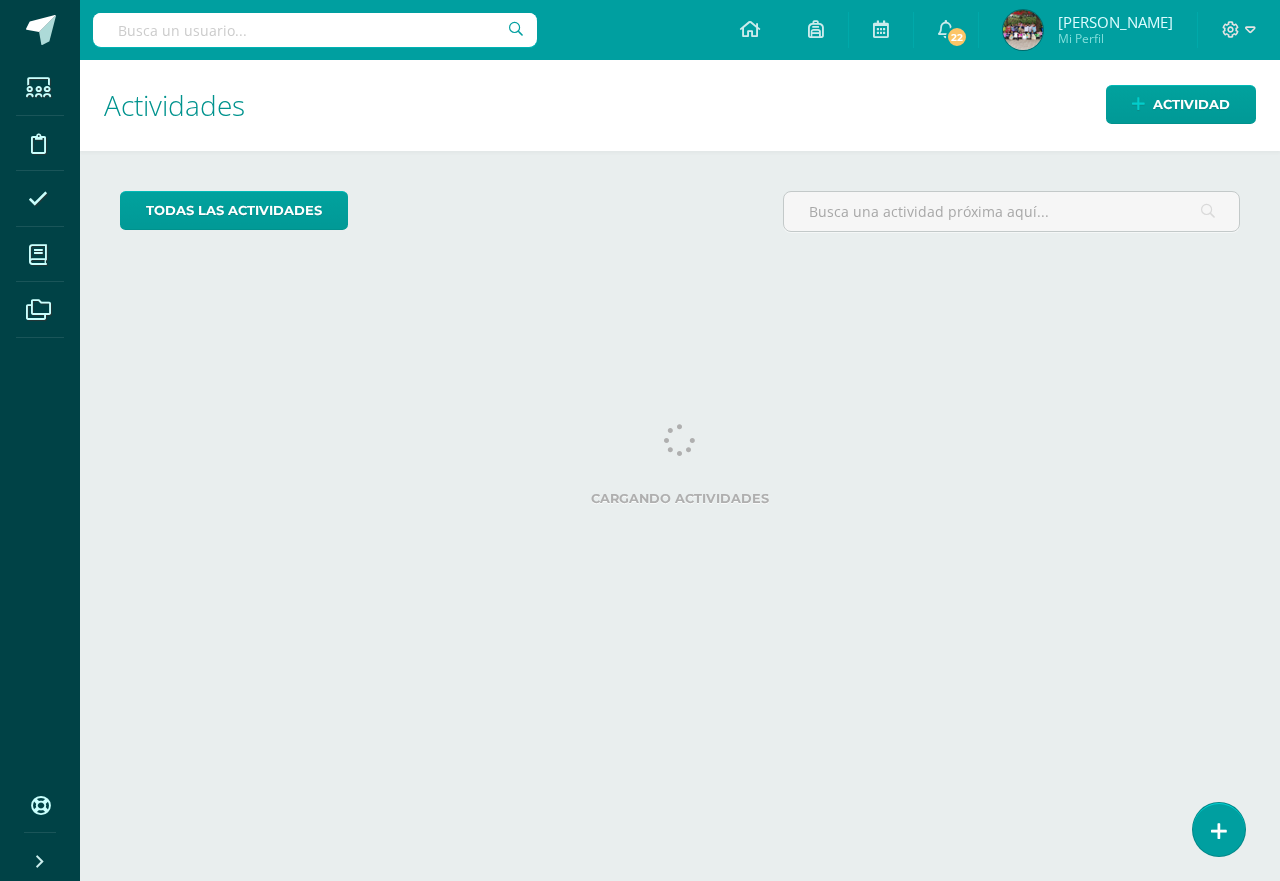 scroll, scrollTop: 0, scrollLeft: 0, axis: both 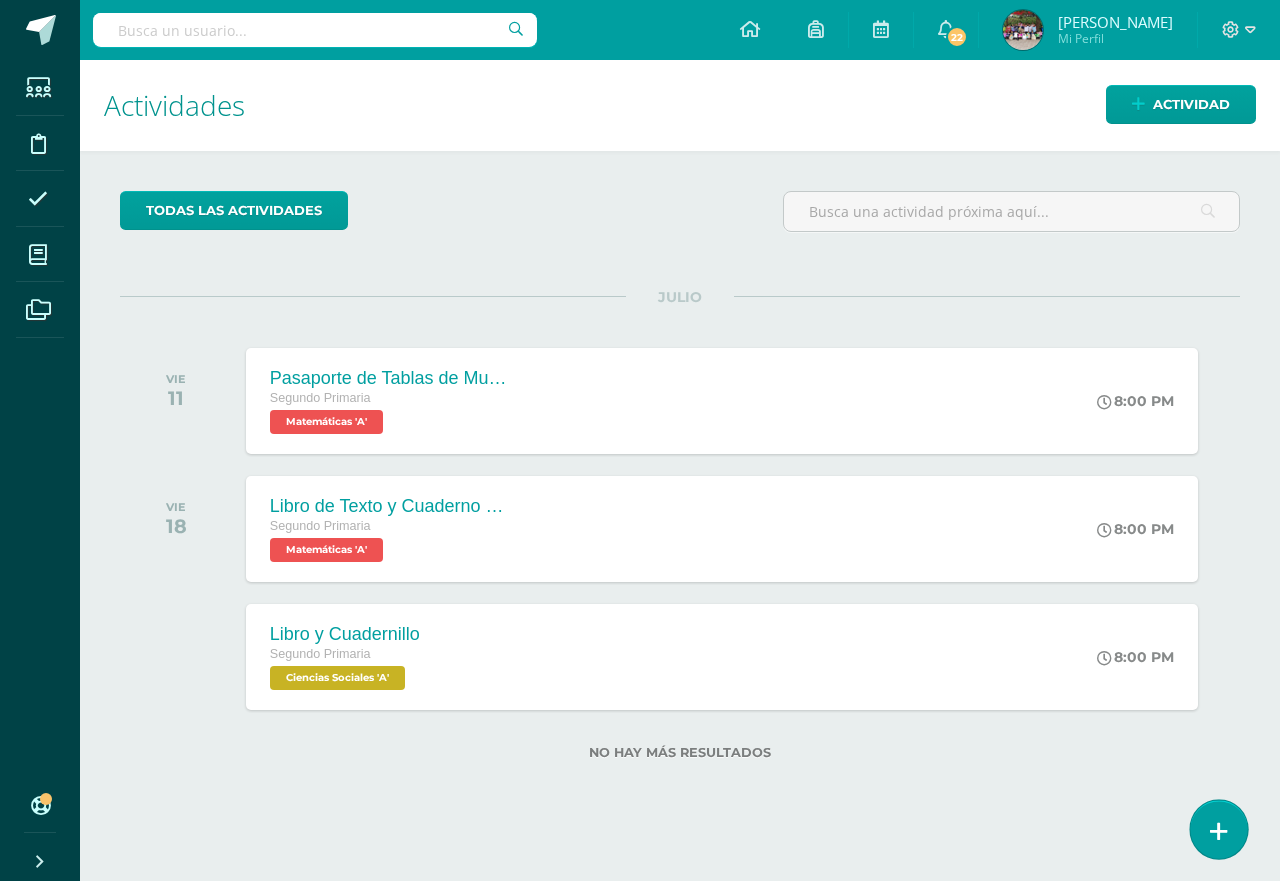 click at bounding box center [1218, 829] 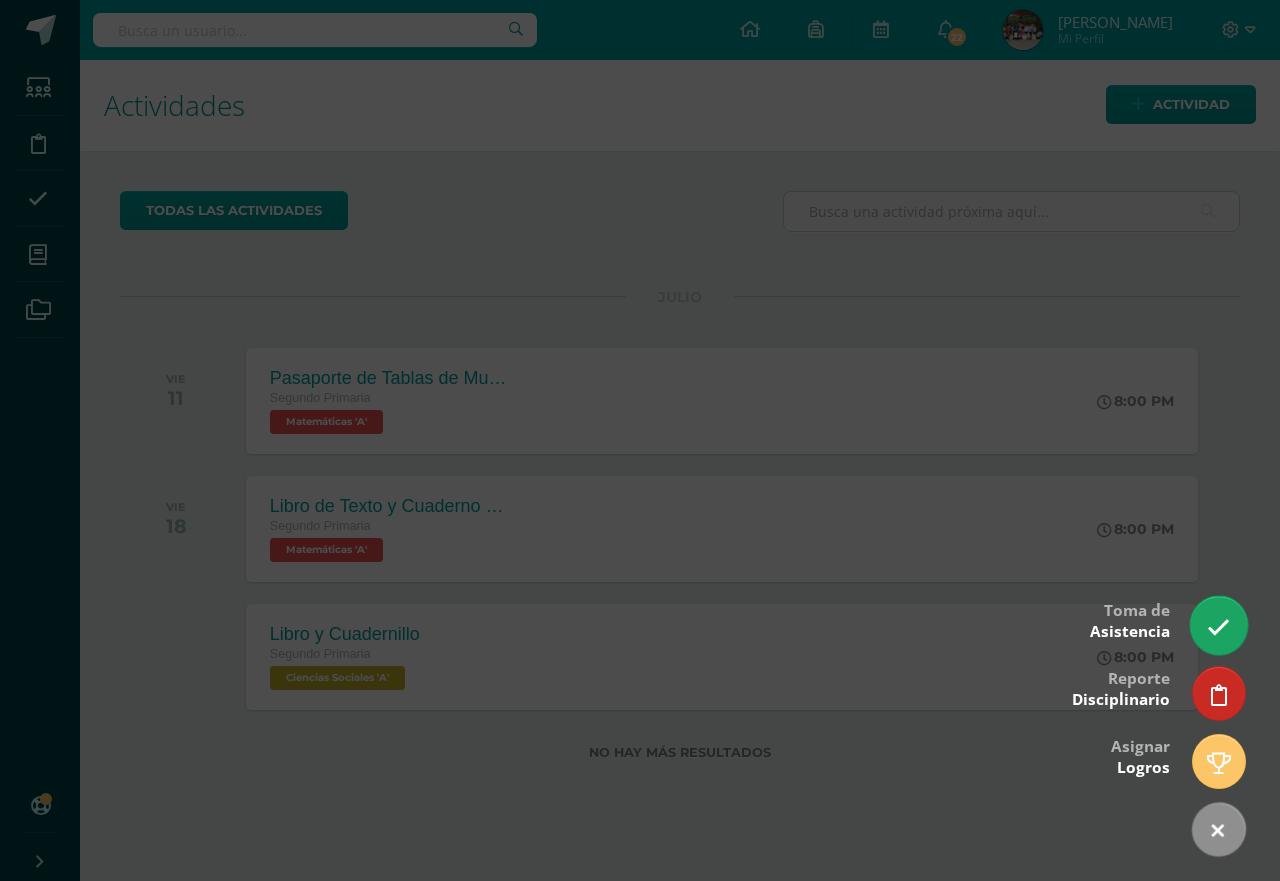 click at bounding box center [1218, 625] 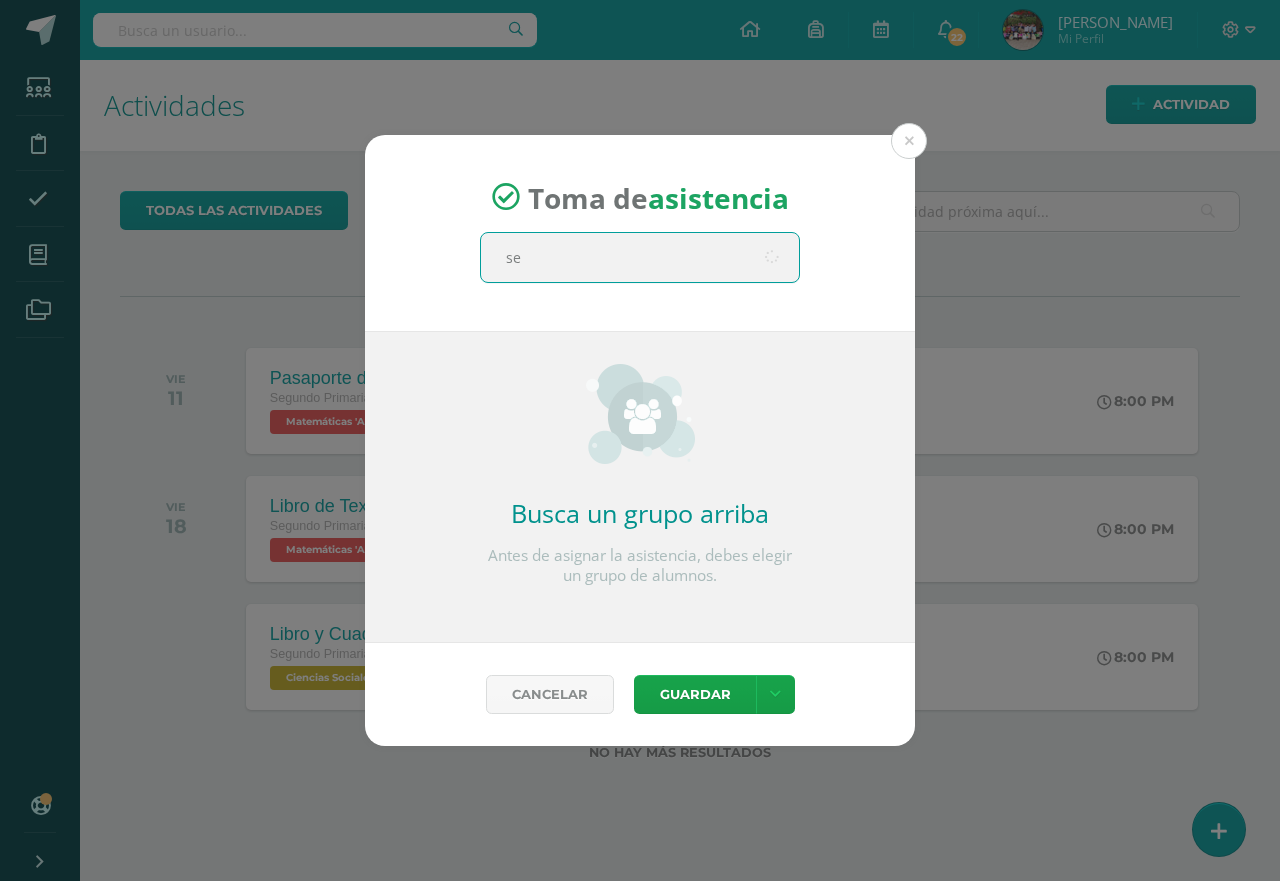 type on "seg" 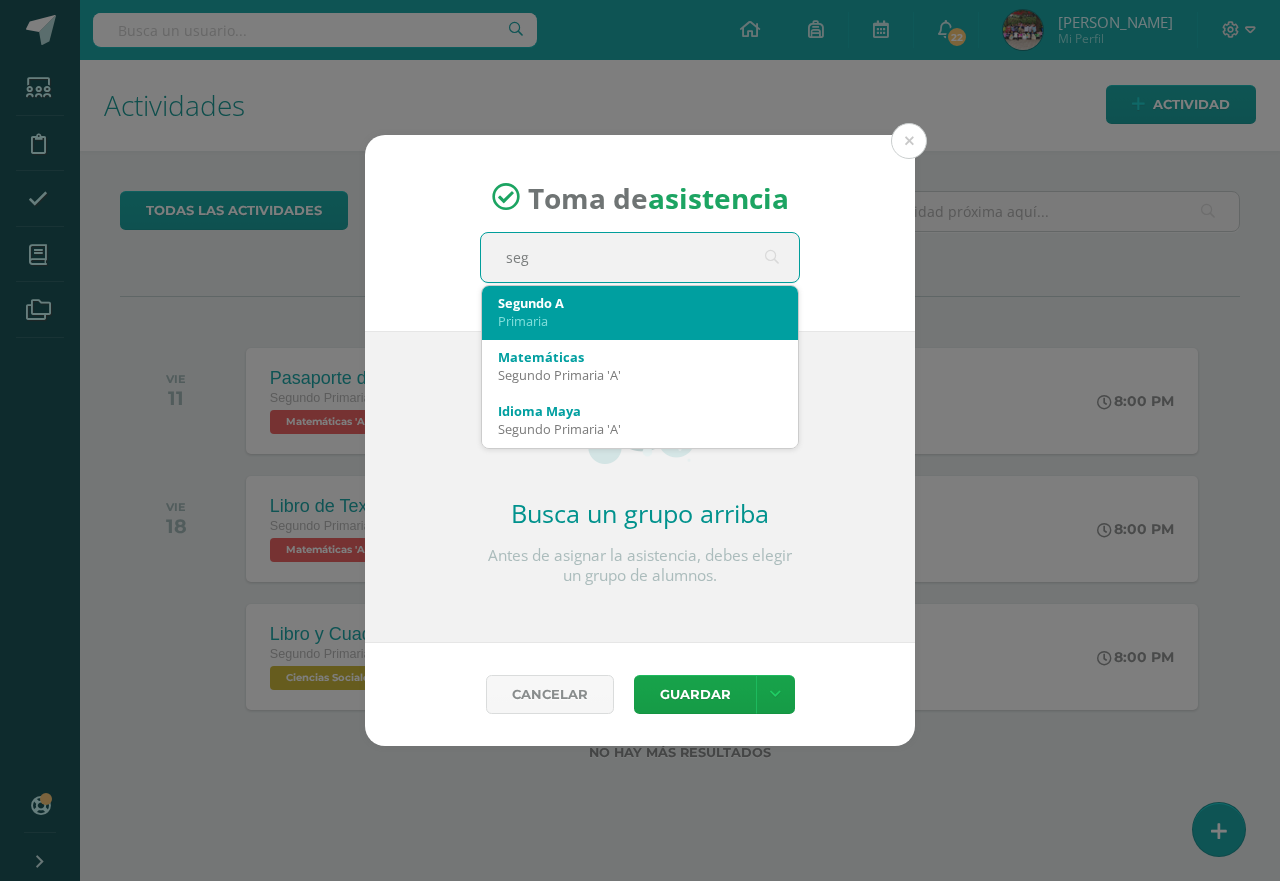 click on "Primaria" at bounding box center (640, 321) 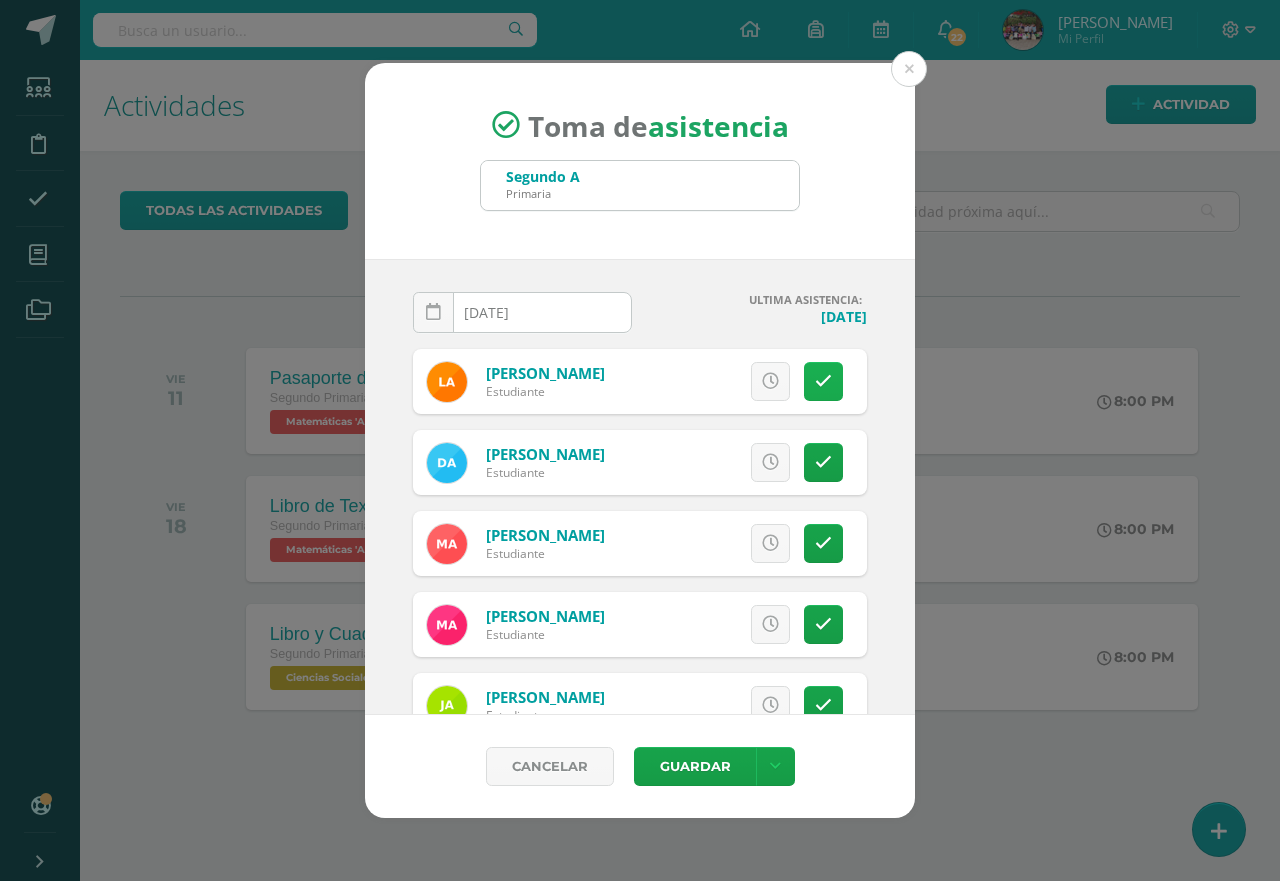 click at bounding box center [823, 381] 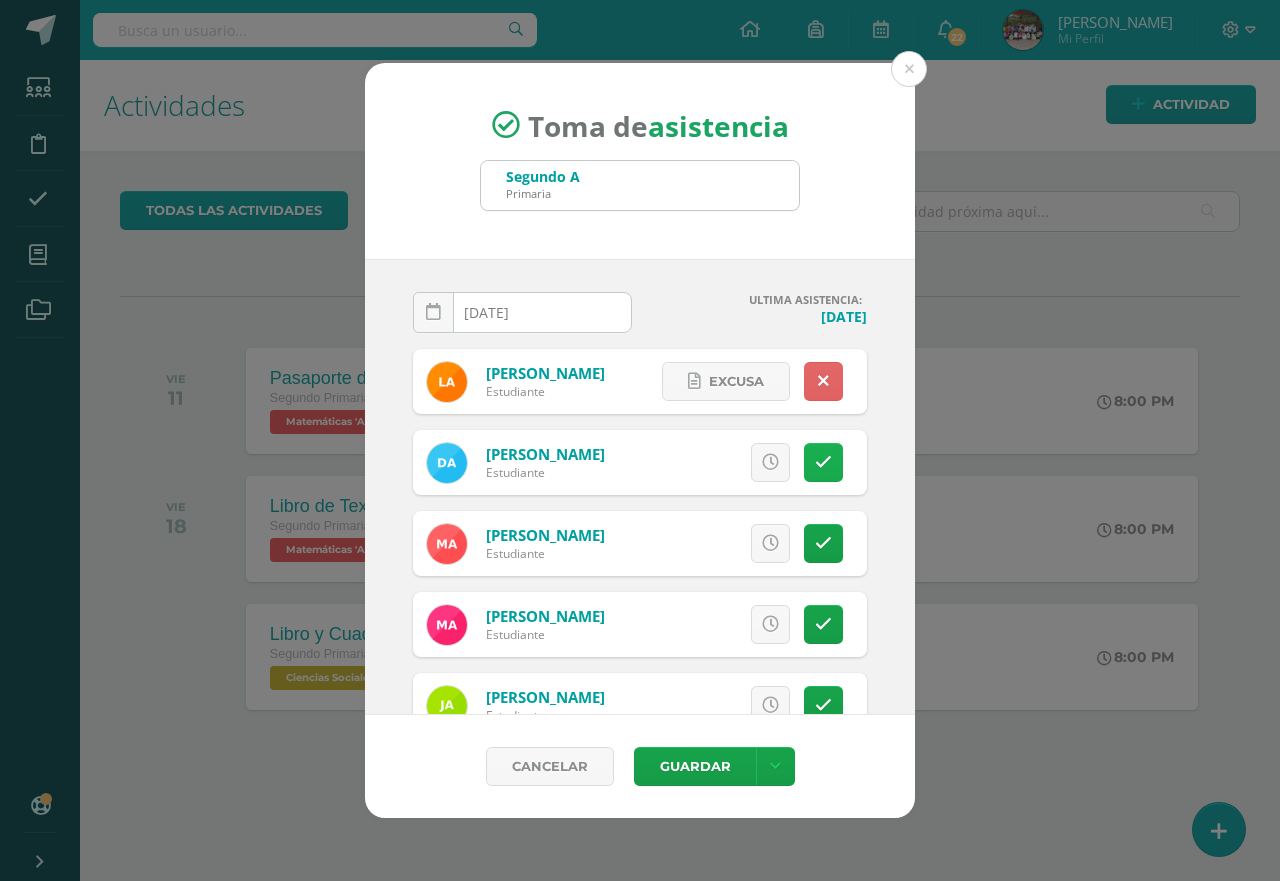 click at bounding box center (823, 462) 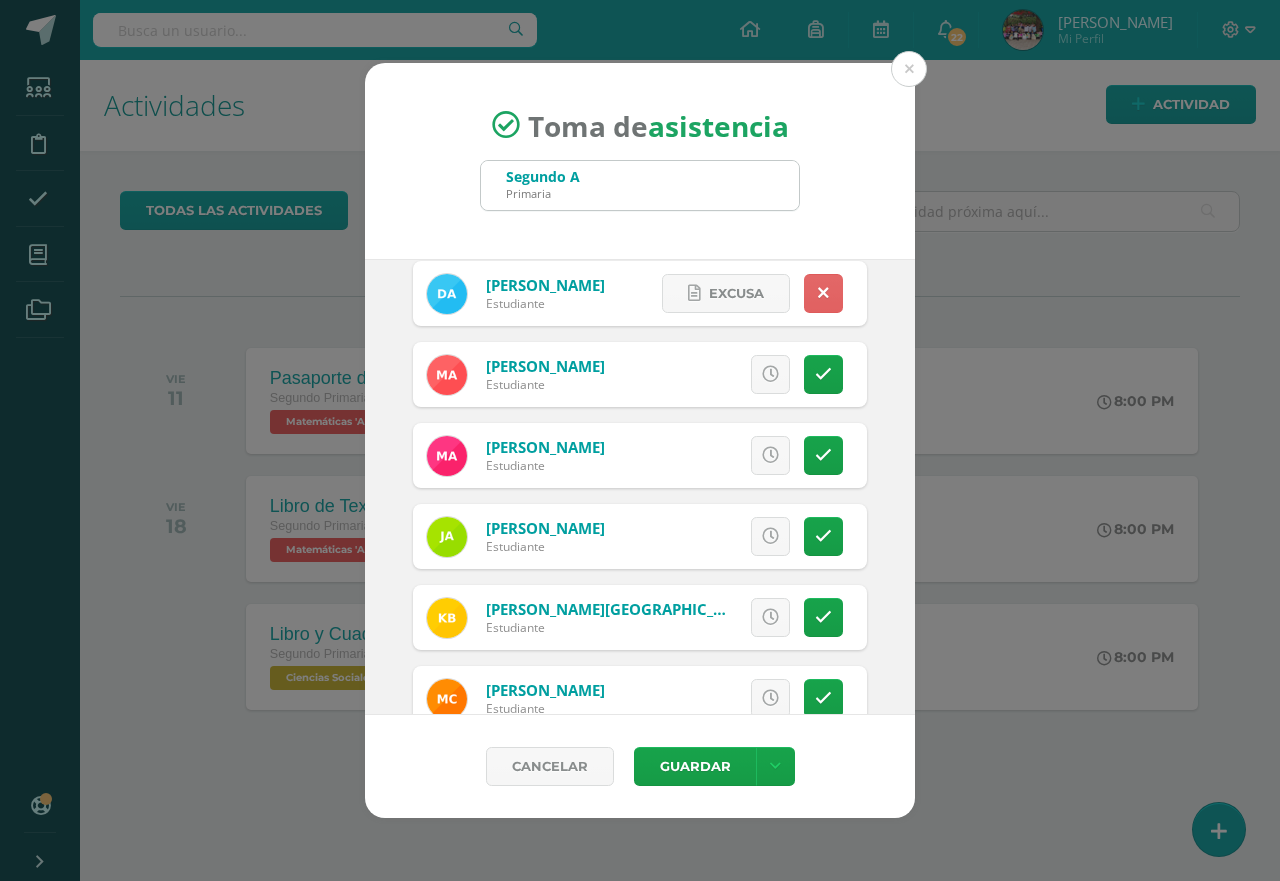 scroll, scrollTop: 170, scrollLeft: 0, axis: vertical 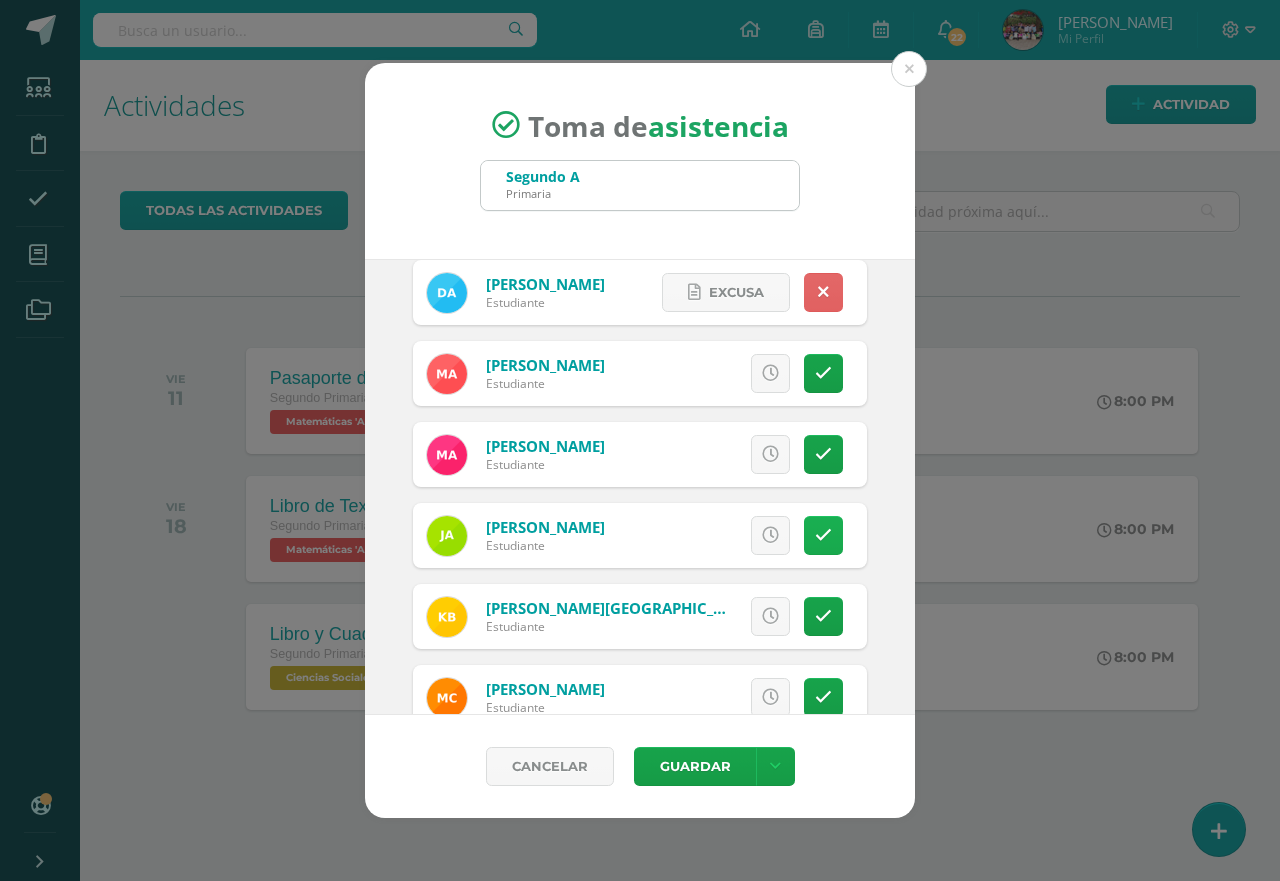 click at bounding box center (823, 535) 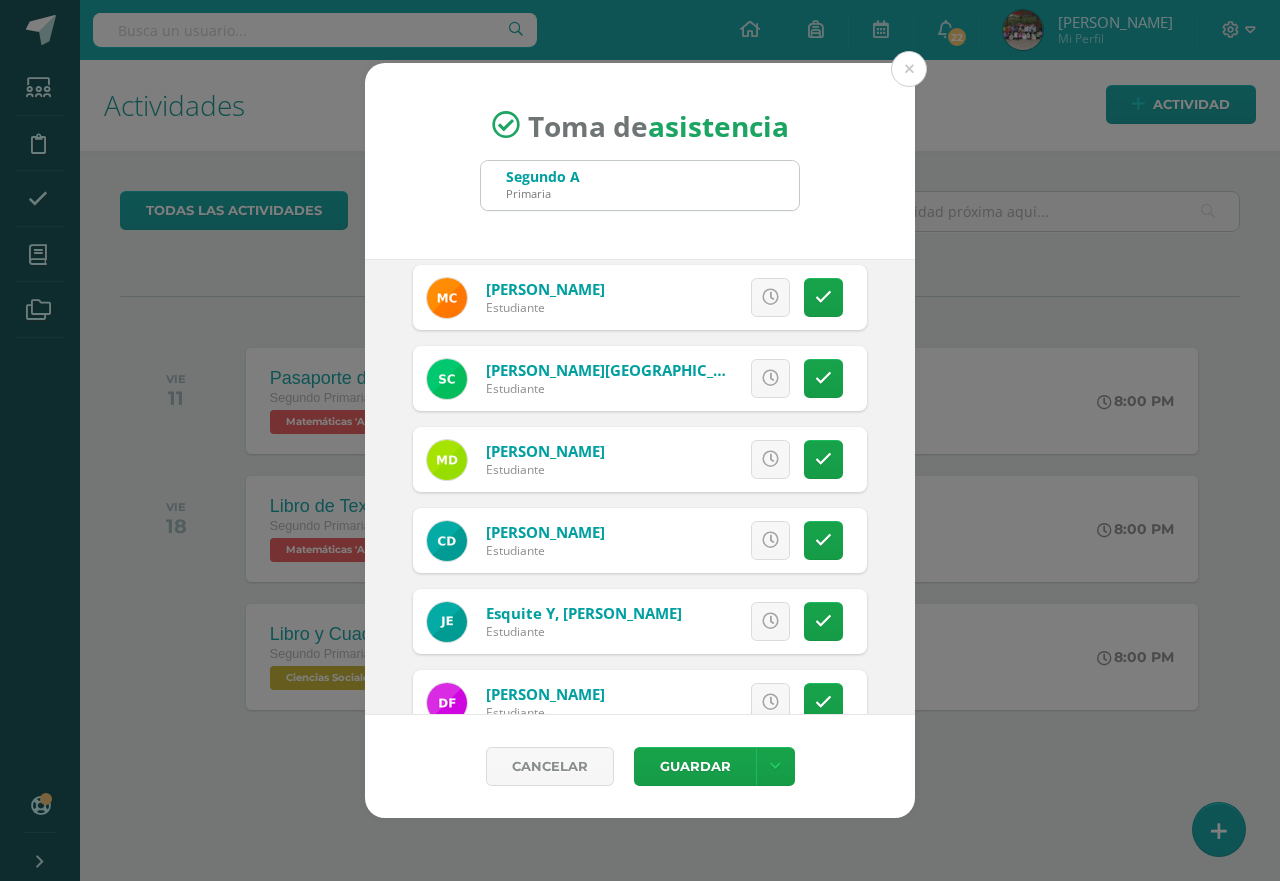 scroll, scrollTop: 593, scrollLeft: 0, axis: vertical 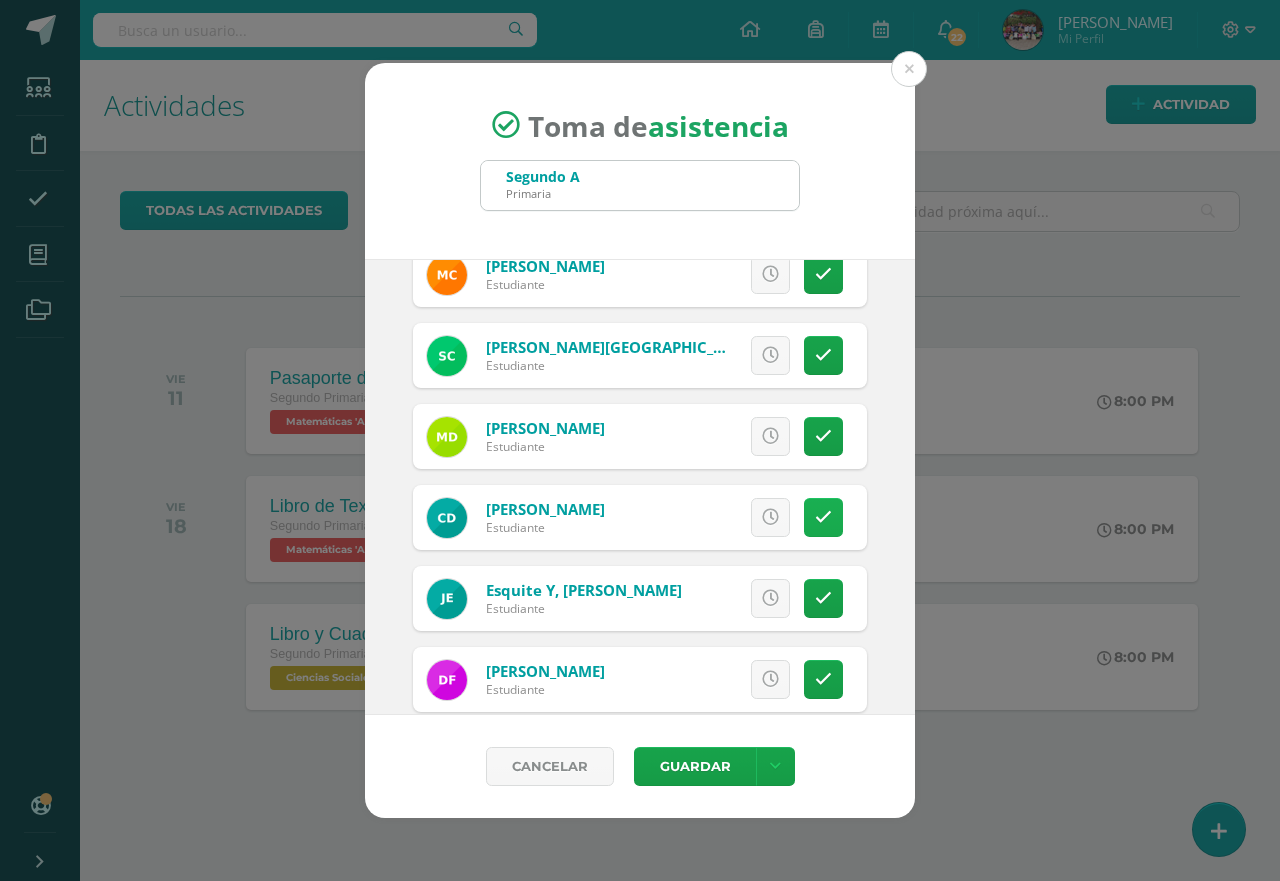 click at bounding box center (823, 517) 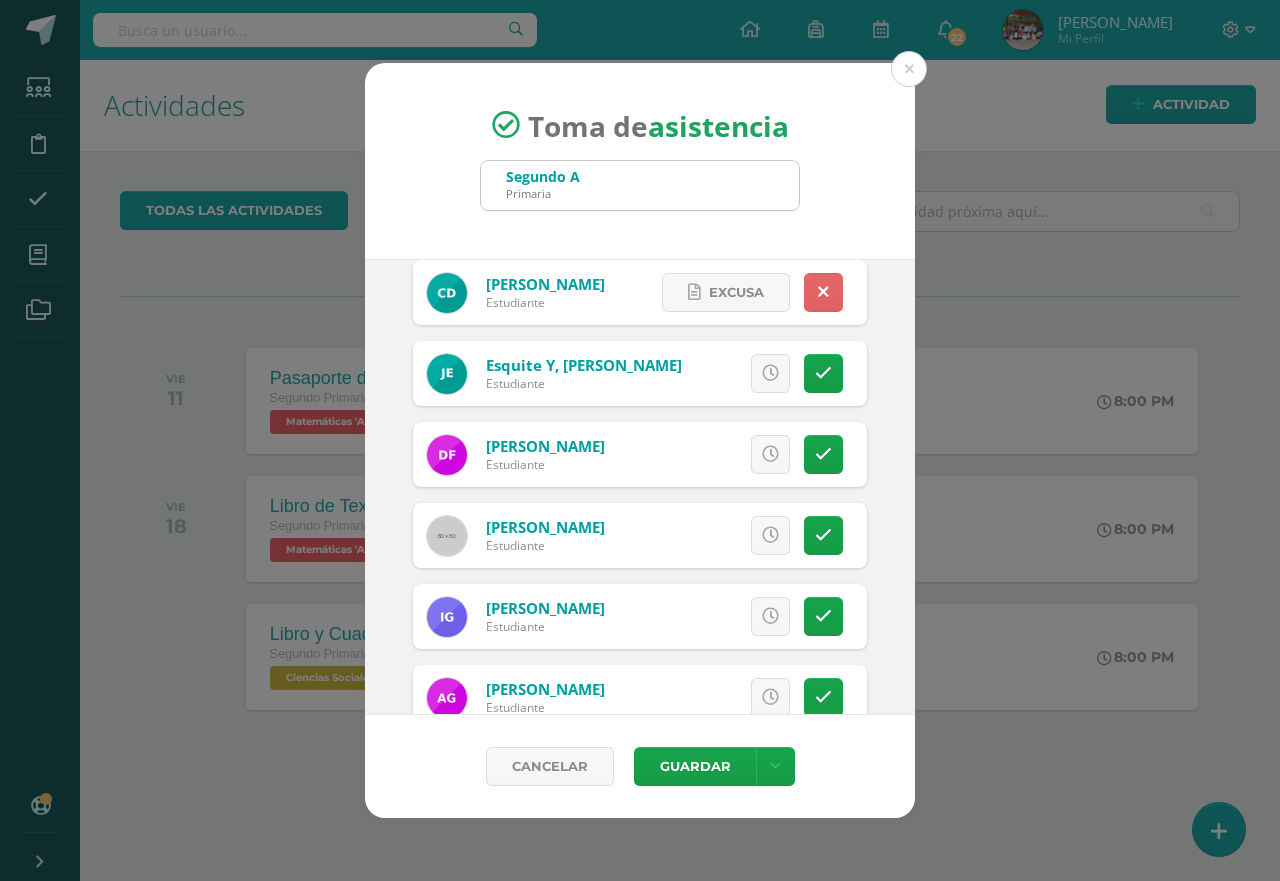 scroll, scrollTop: 824, scrollLeft: 0, axis: vertical 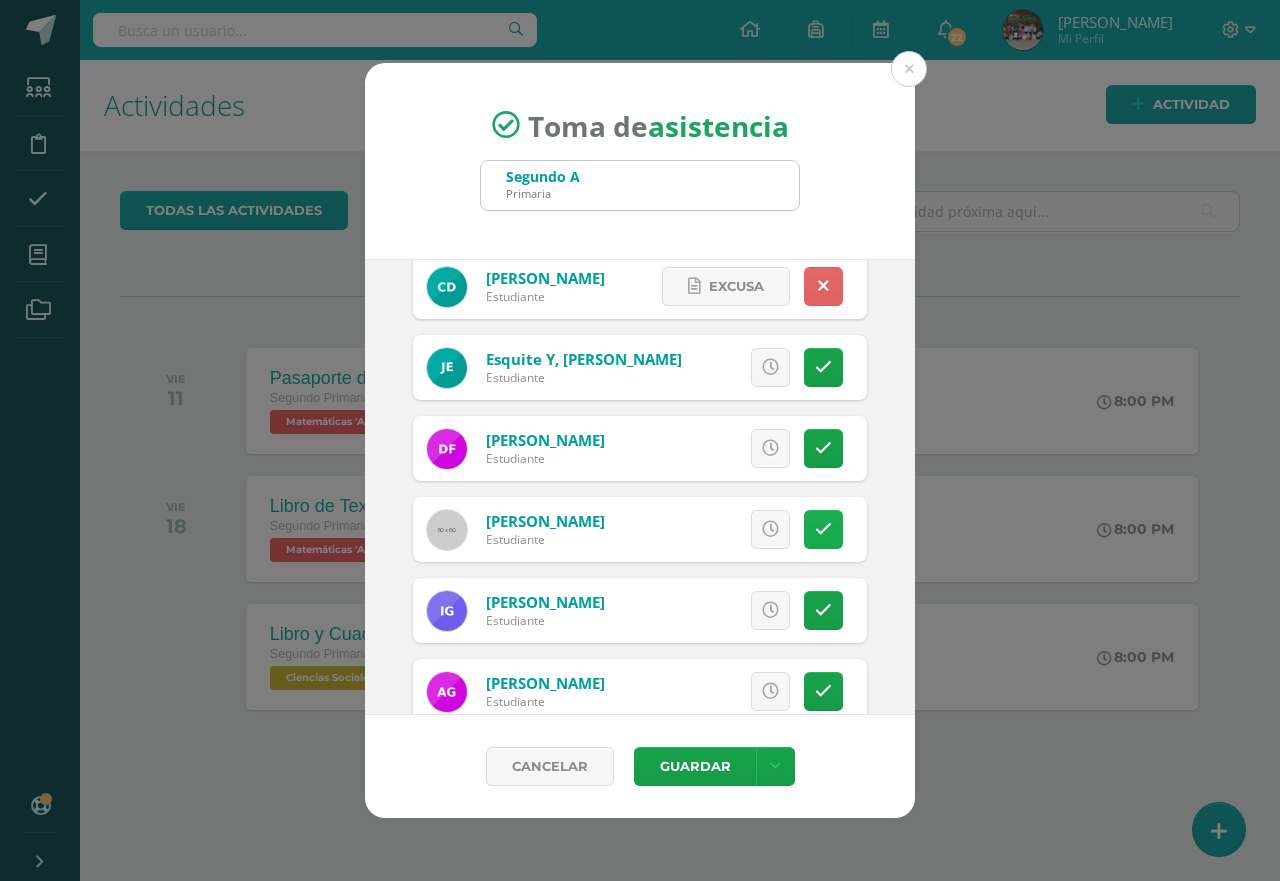 click at bounding box center [823, 529] 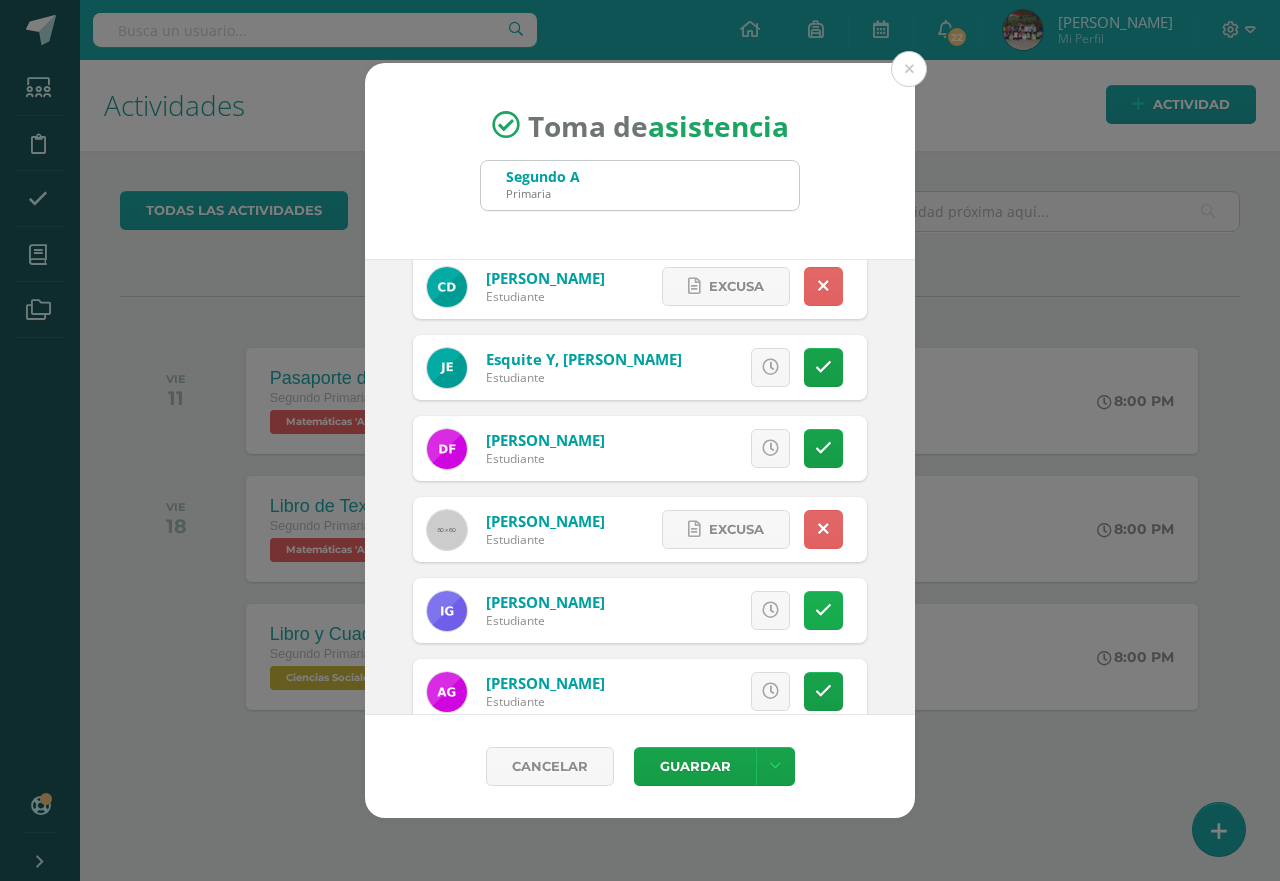click at bounding box center [823, 610] 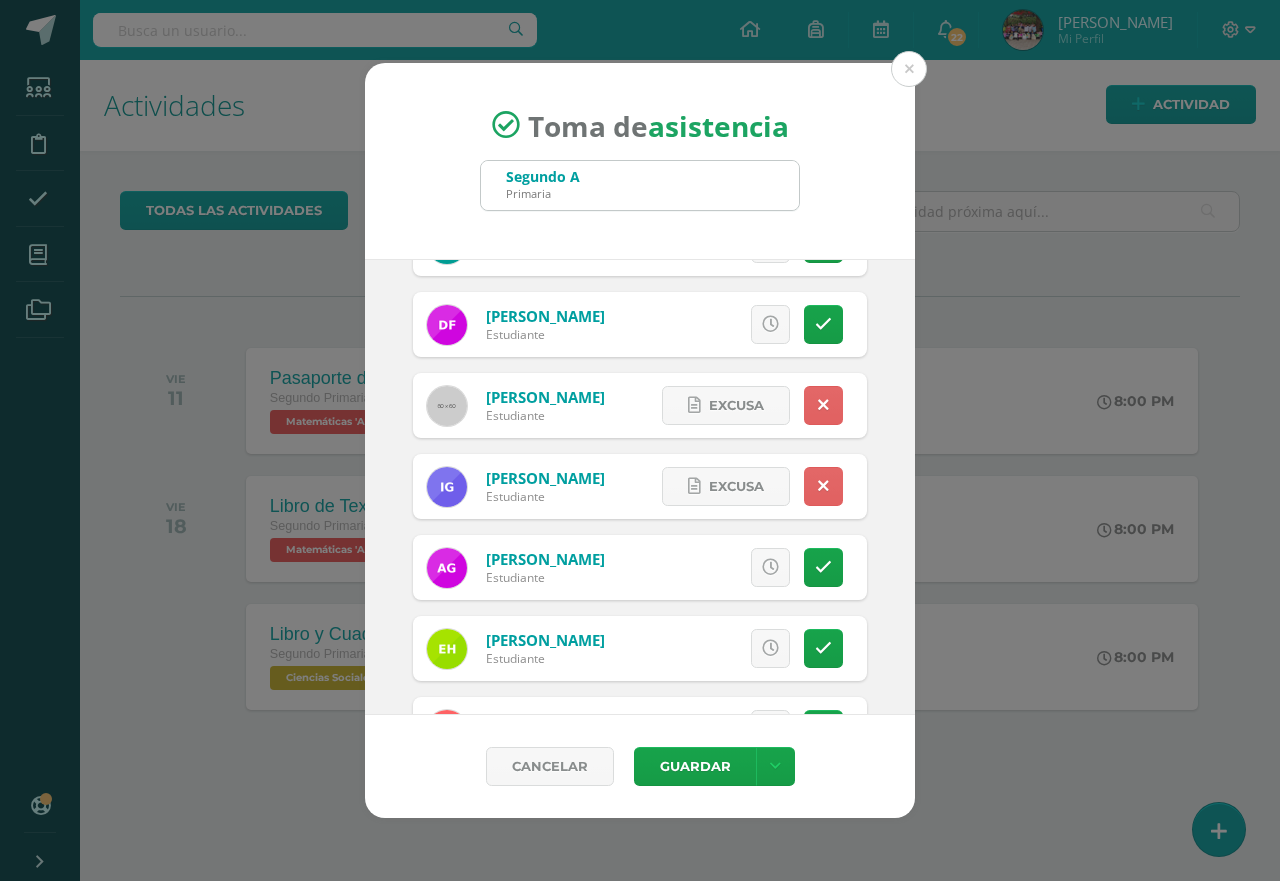 scroll, scrollTop: 976, scrollLeft: 0, axis: vertical 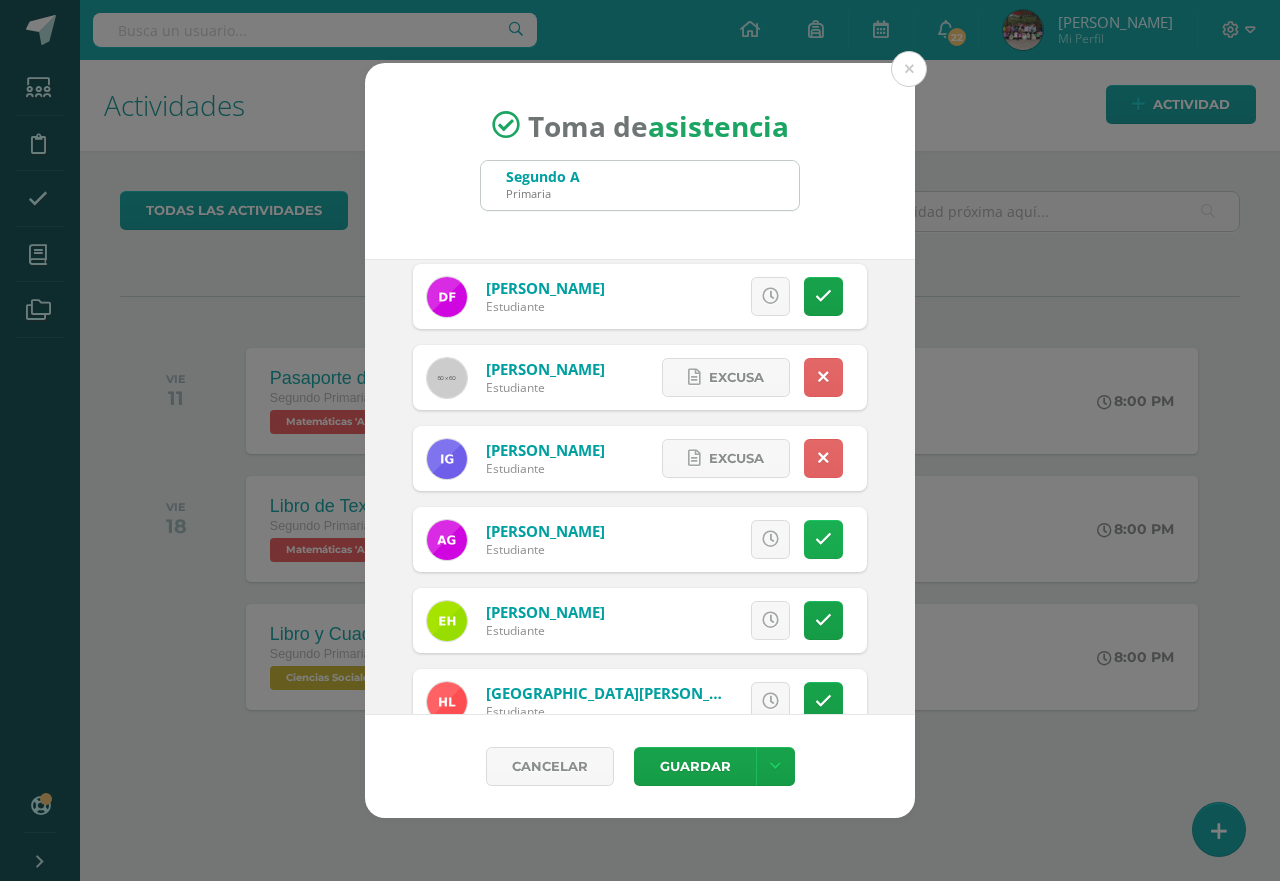 click at bounding box center [823, 539] 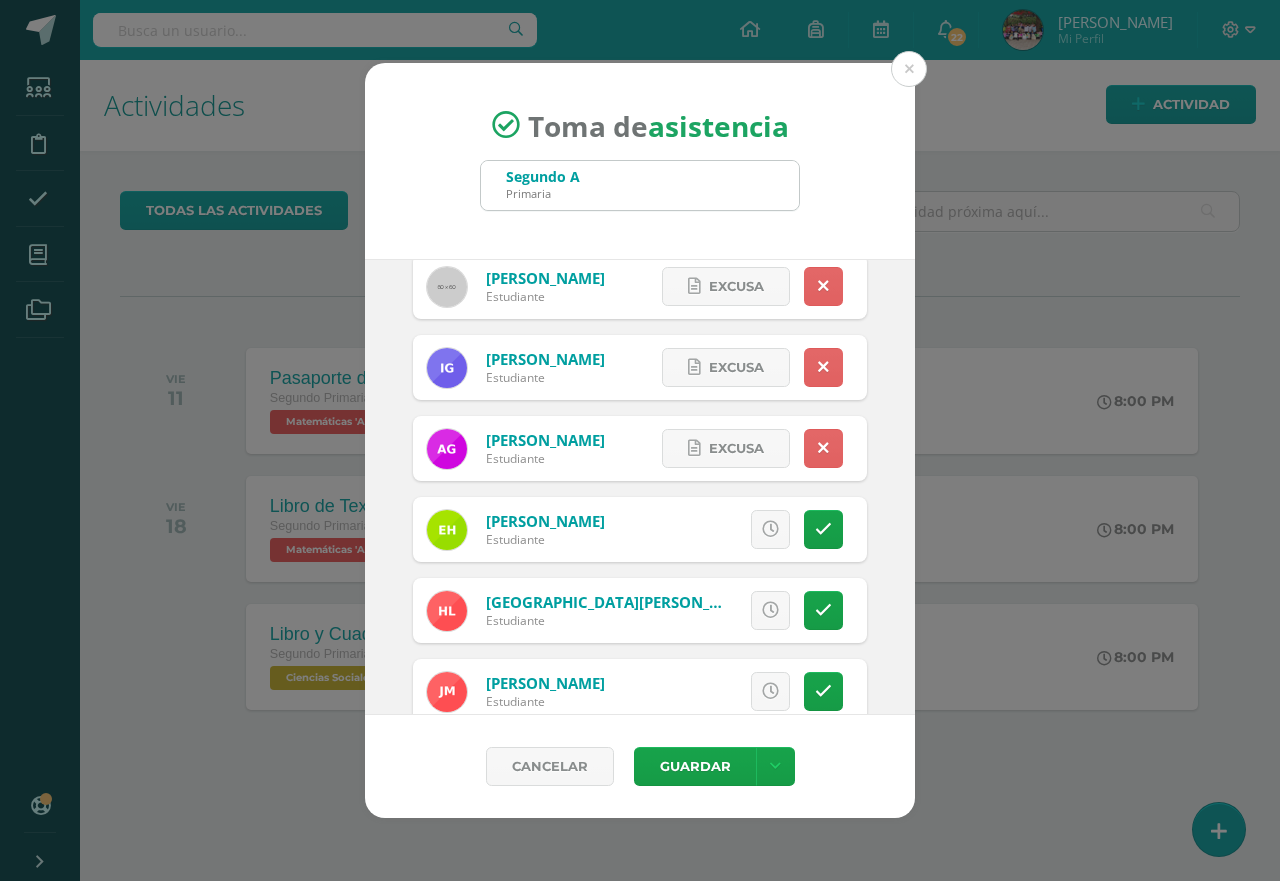 scroll, scrollTop: 1078, scrollLeft: 0, axis: vertical 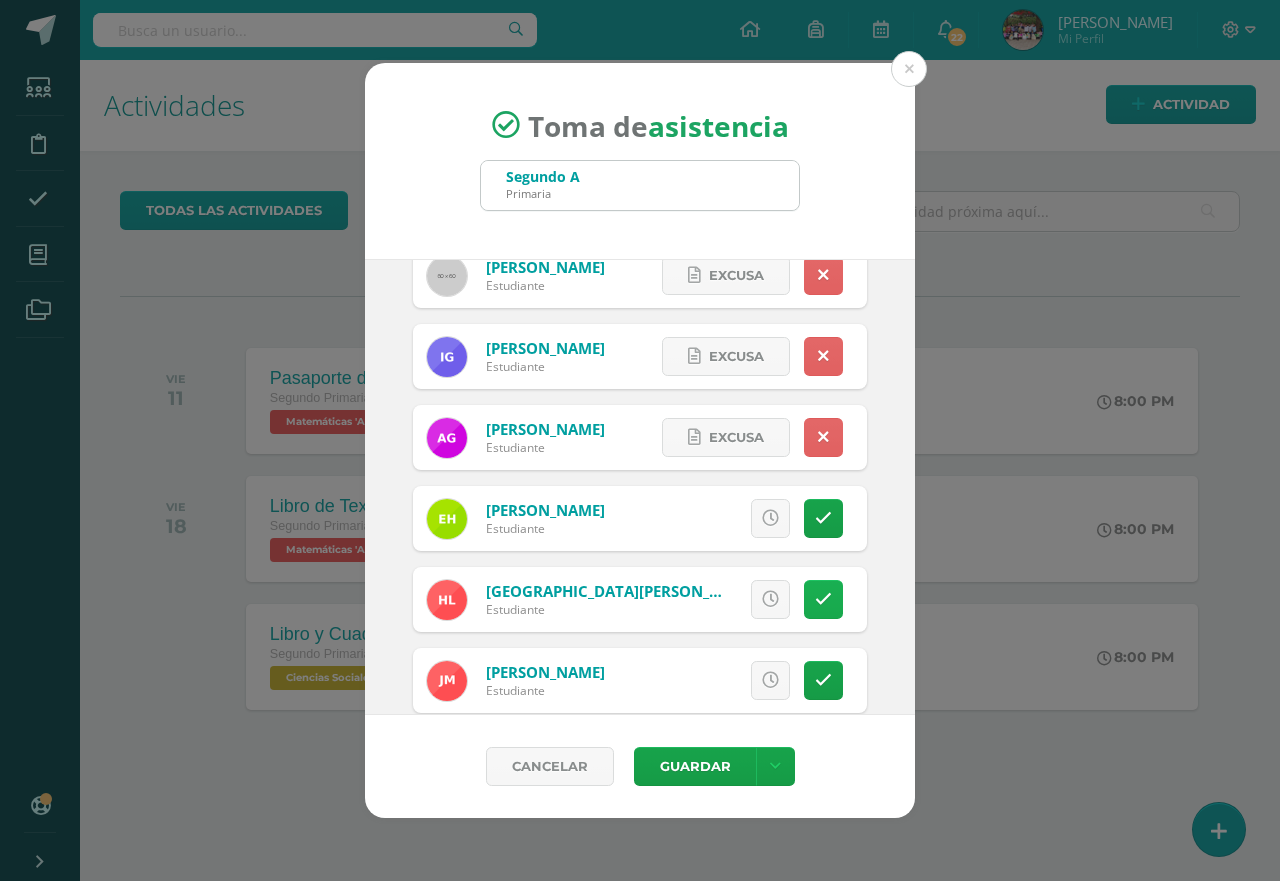 click at bounding box center (823, 599) 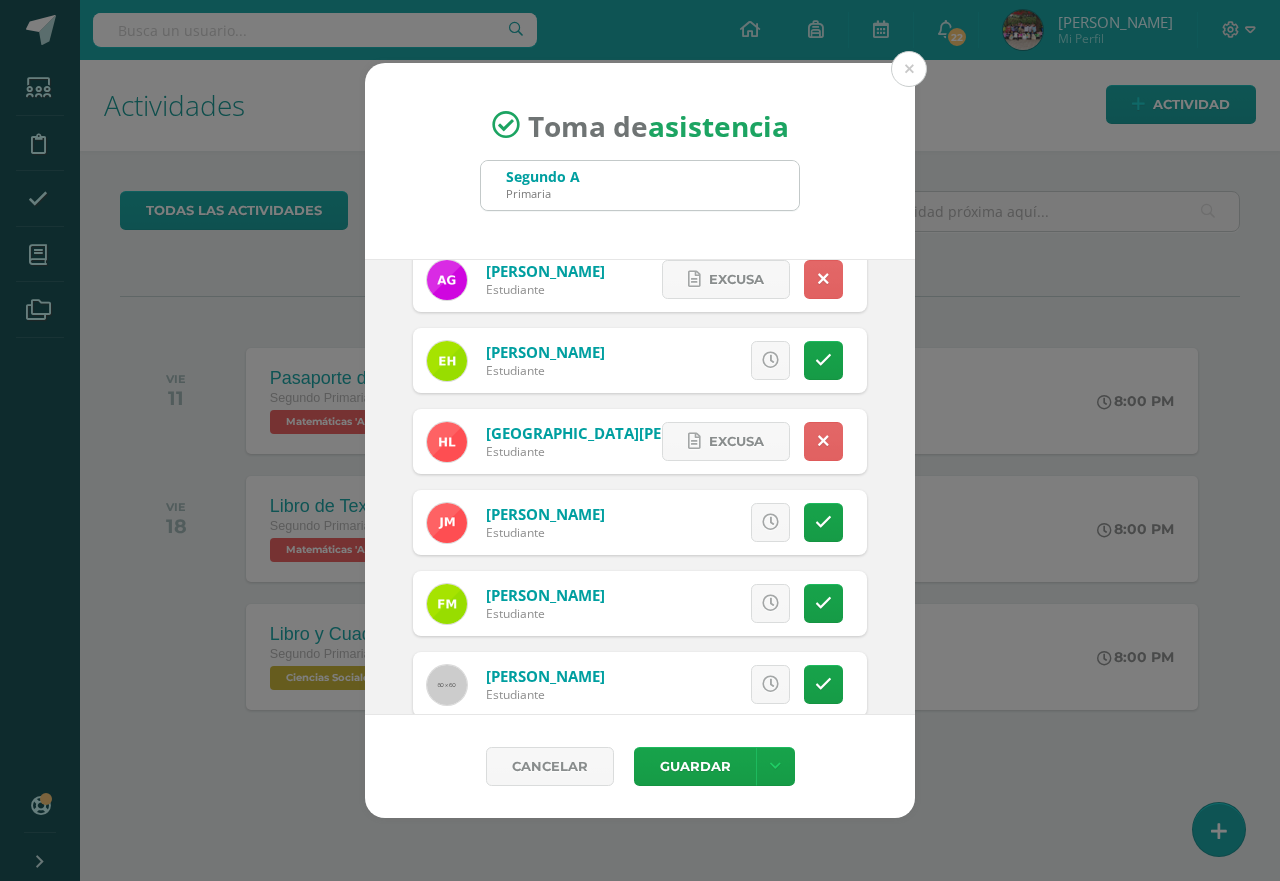 scroll, scrollTop: 1247, scrollLeft: 0, axis: vertical 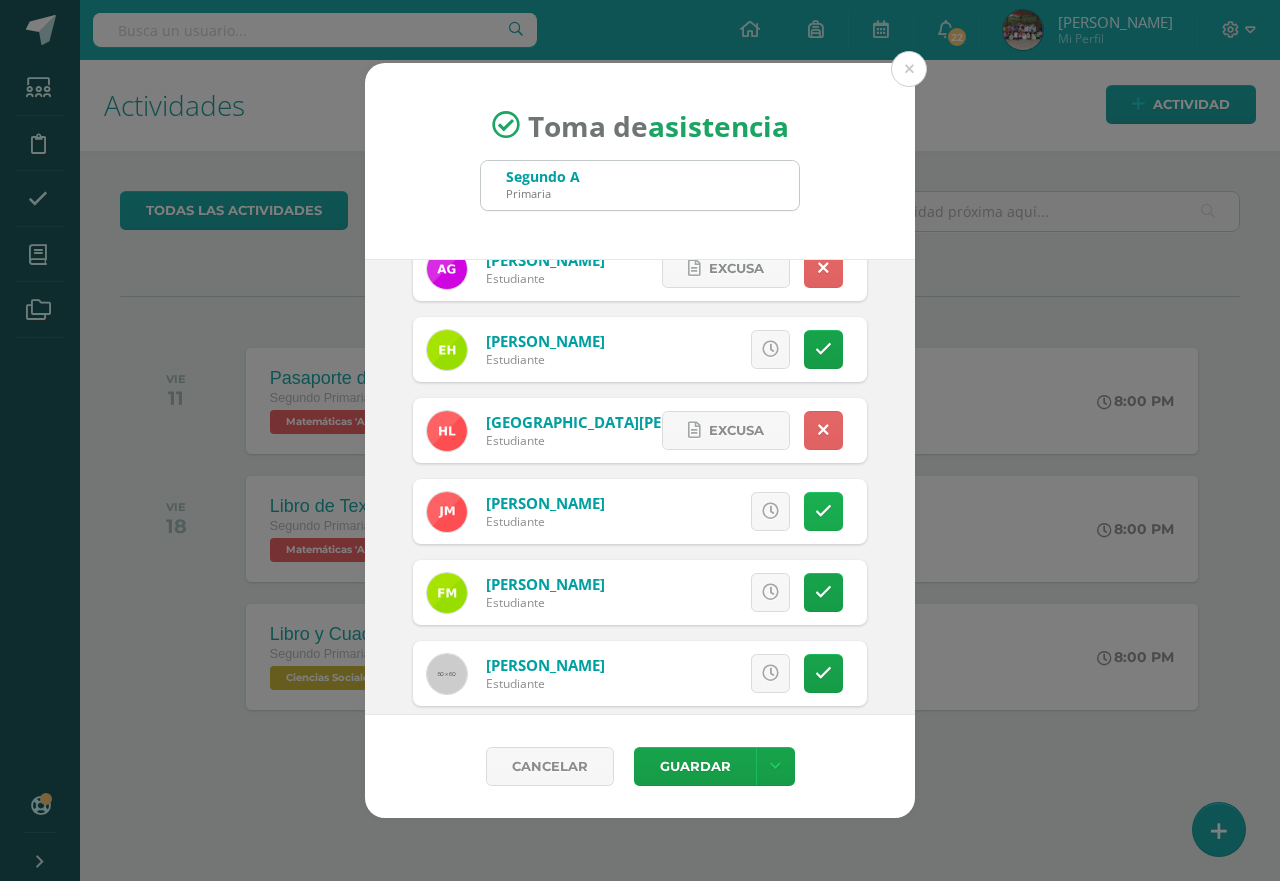 click at bounding box center [823, 511] 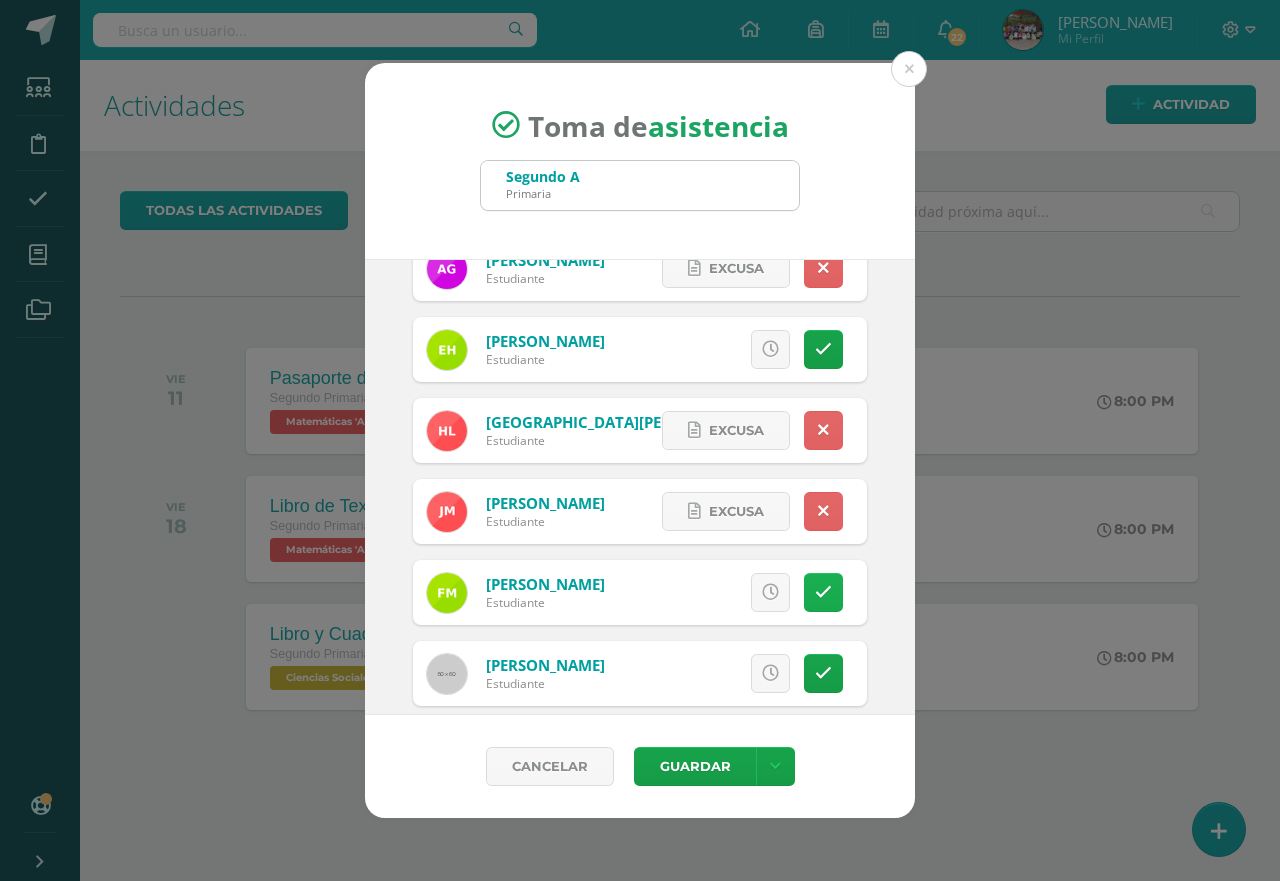 click at bounding box center [823, 592] 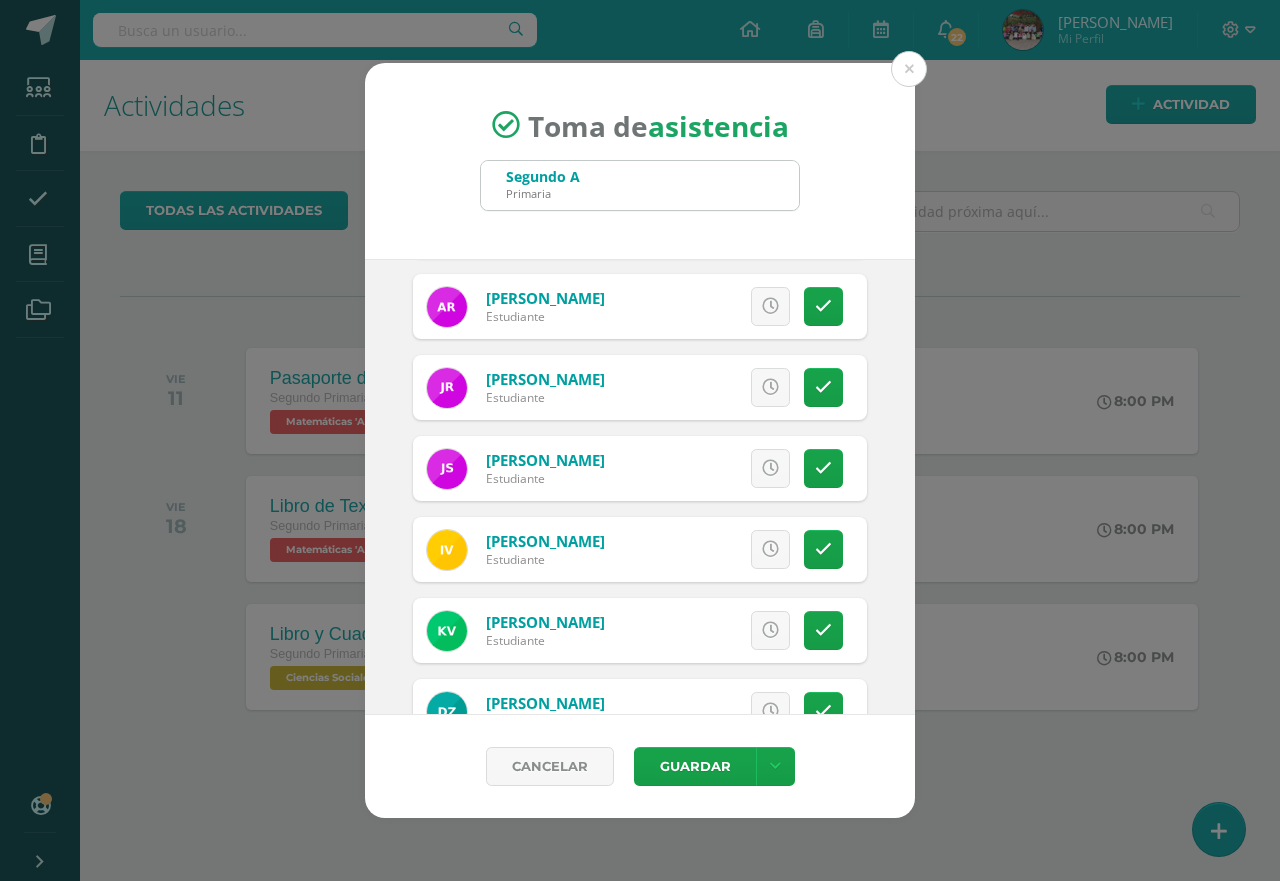 scroll, scrollTop: 1919, scrollLeft: 0, axis: vertical 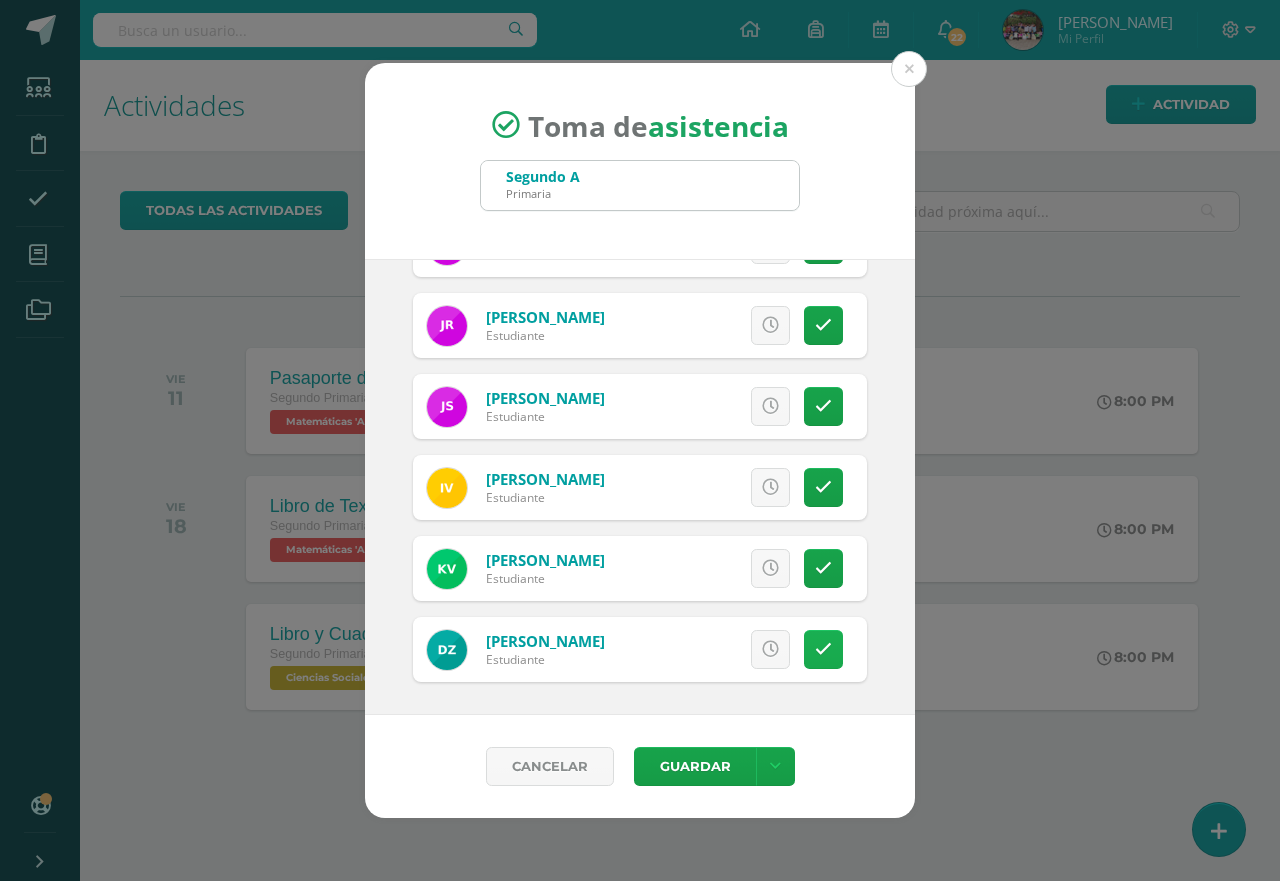 click at bounding box center [823, 649] 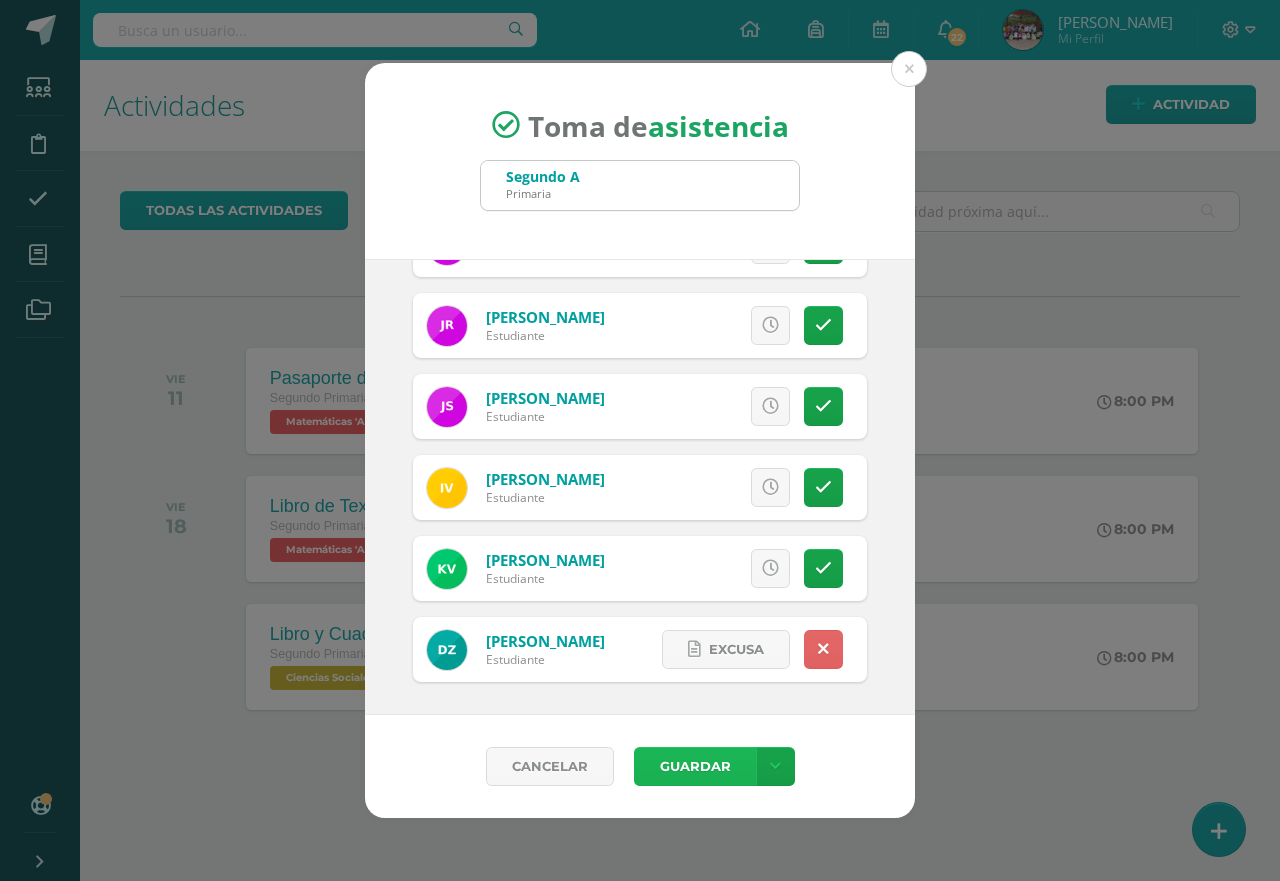 click on "Guardar" at bounding box center [695, 766] 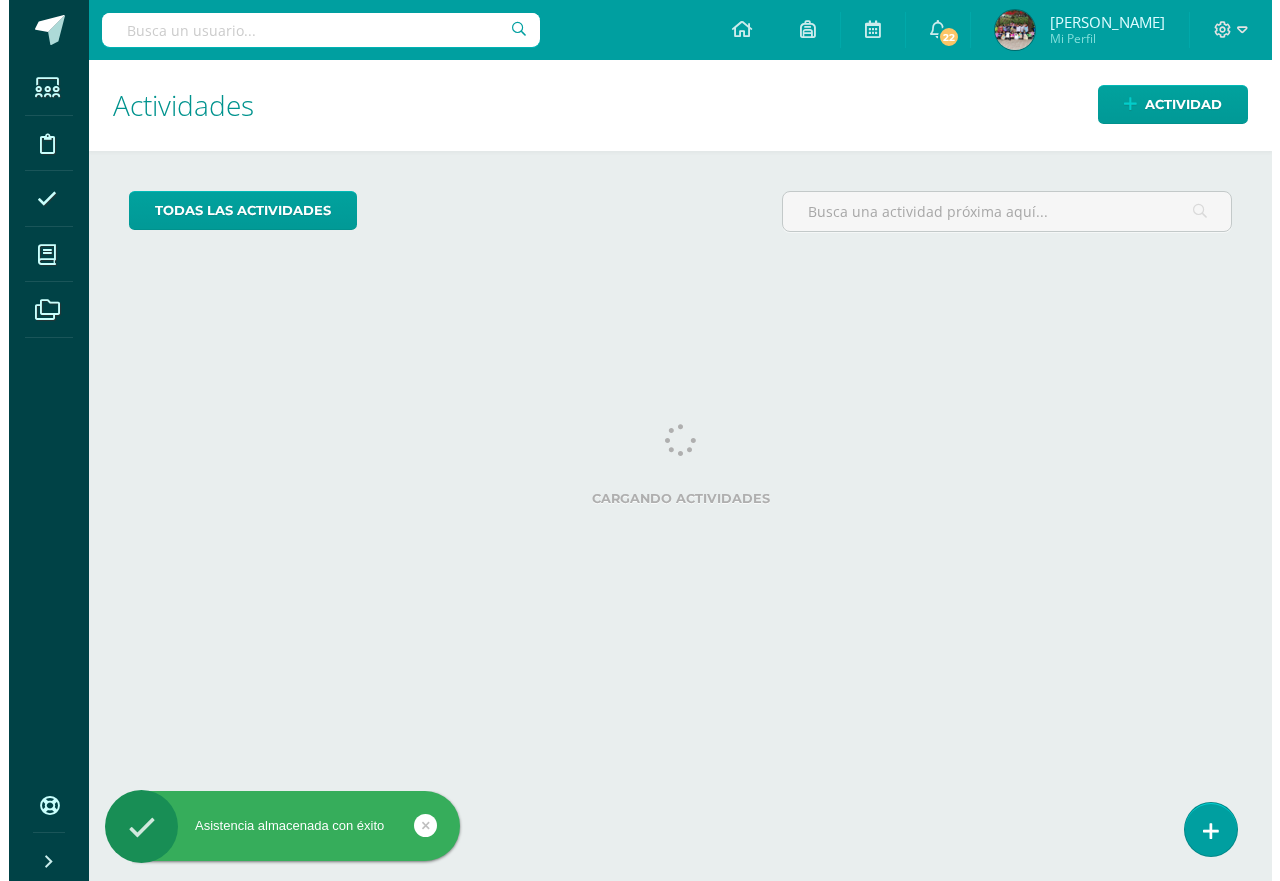 scroll, scrollTop: 0, scrollLeft: 0, axis: both 